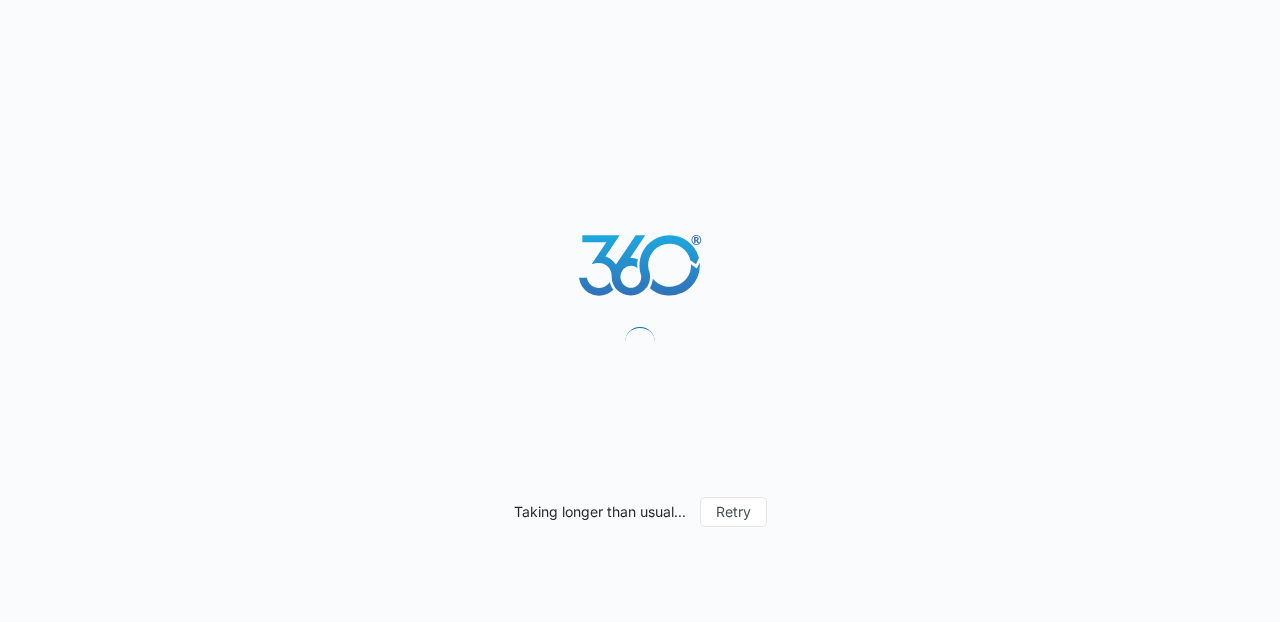 scroll, scrollTop: 0, scrollLeft: 0, axis: both 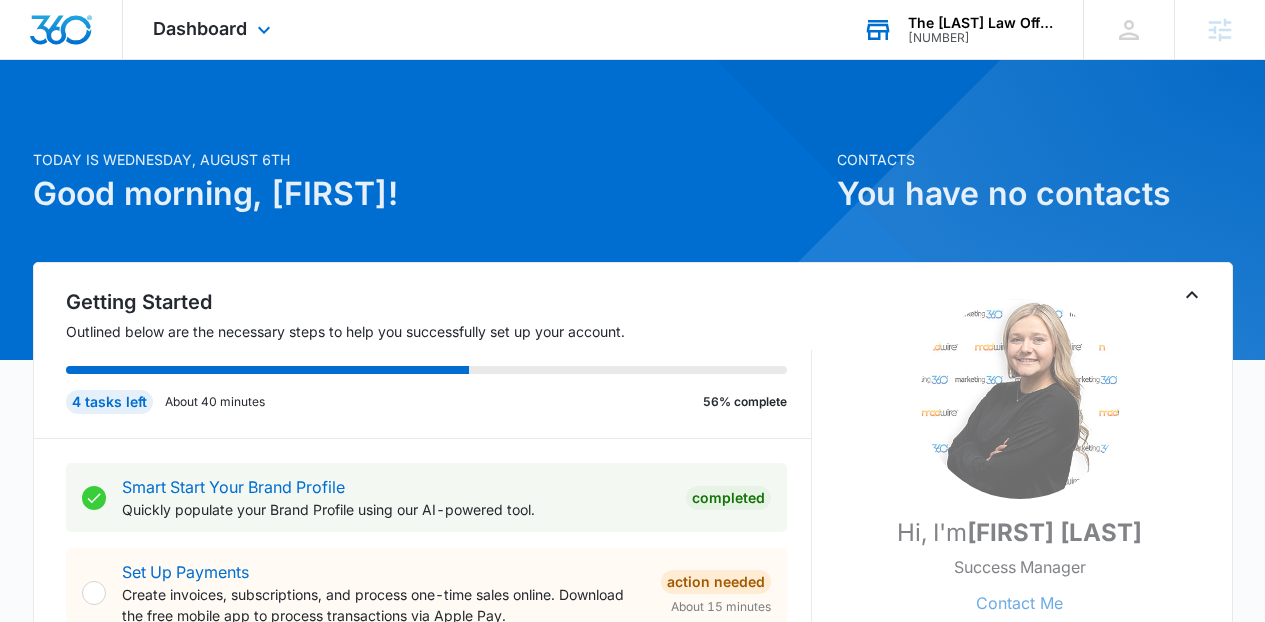 click on "The [LAST] Law Office" at bounding box center (981, 23) 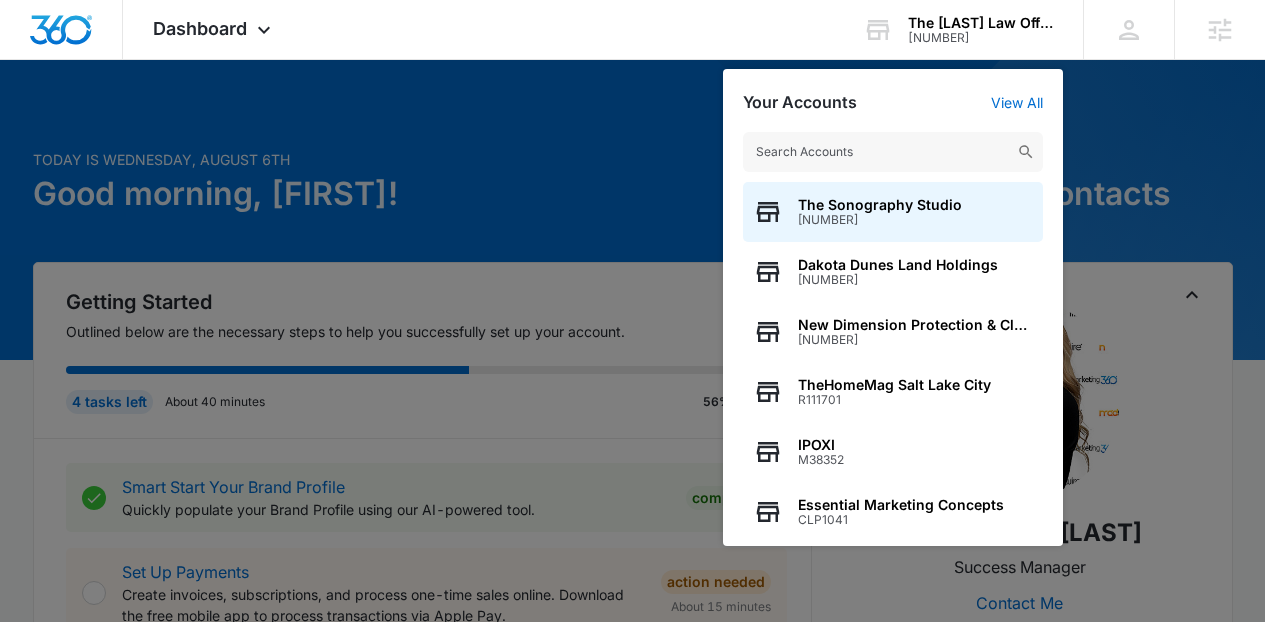 click at bounding box center (632, 311) 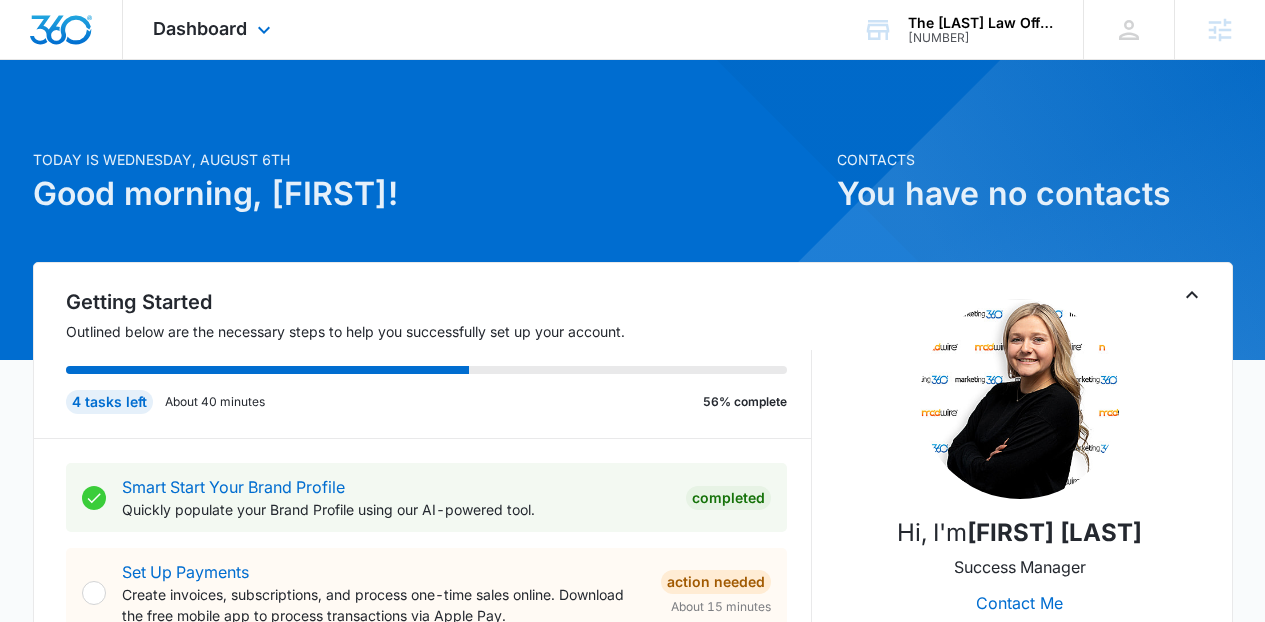 click on "Dashboard Apps Reputation Websites Forms CRM Email Social Content Ads Intelligence Files Brand Settings" at bounding box center [214, 29] 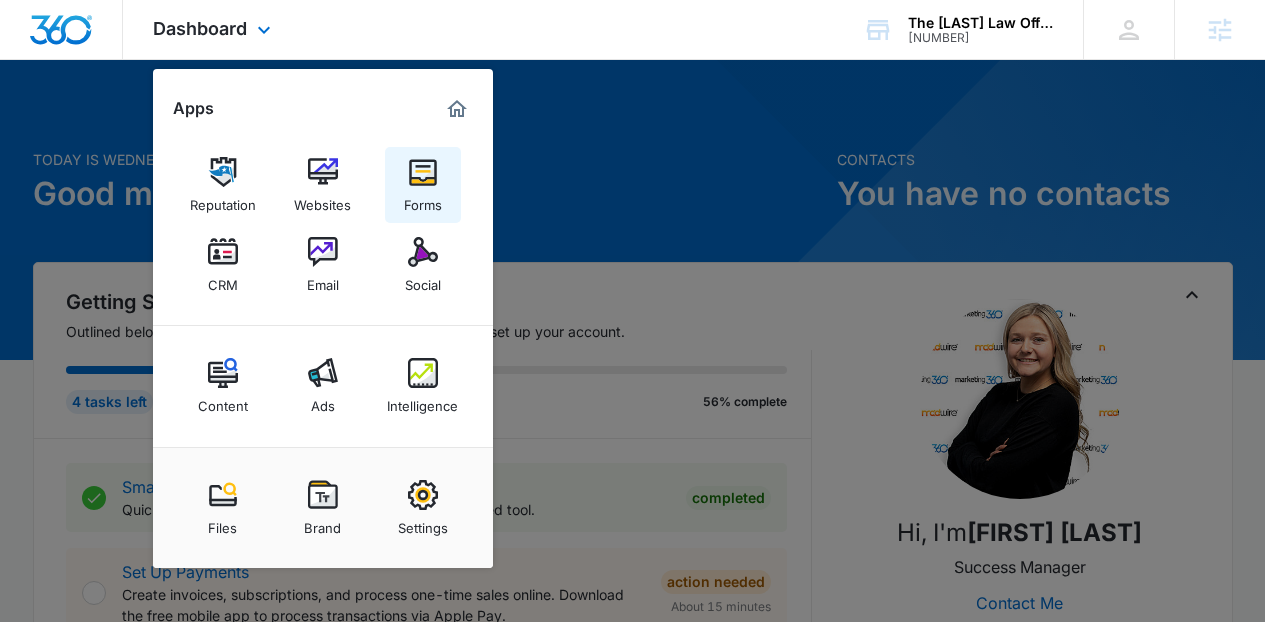 click at bounding box center (423, 172) 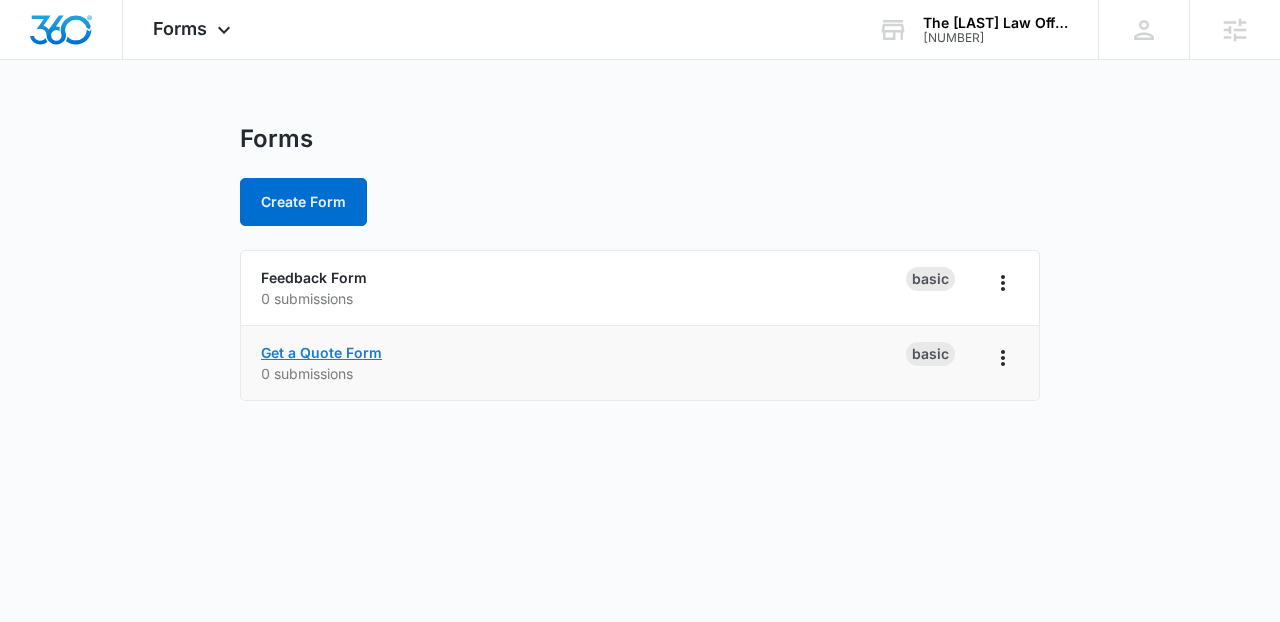 click on "Get a Quote Form" at bounding box center (321, 352) 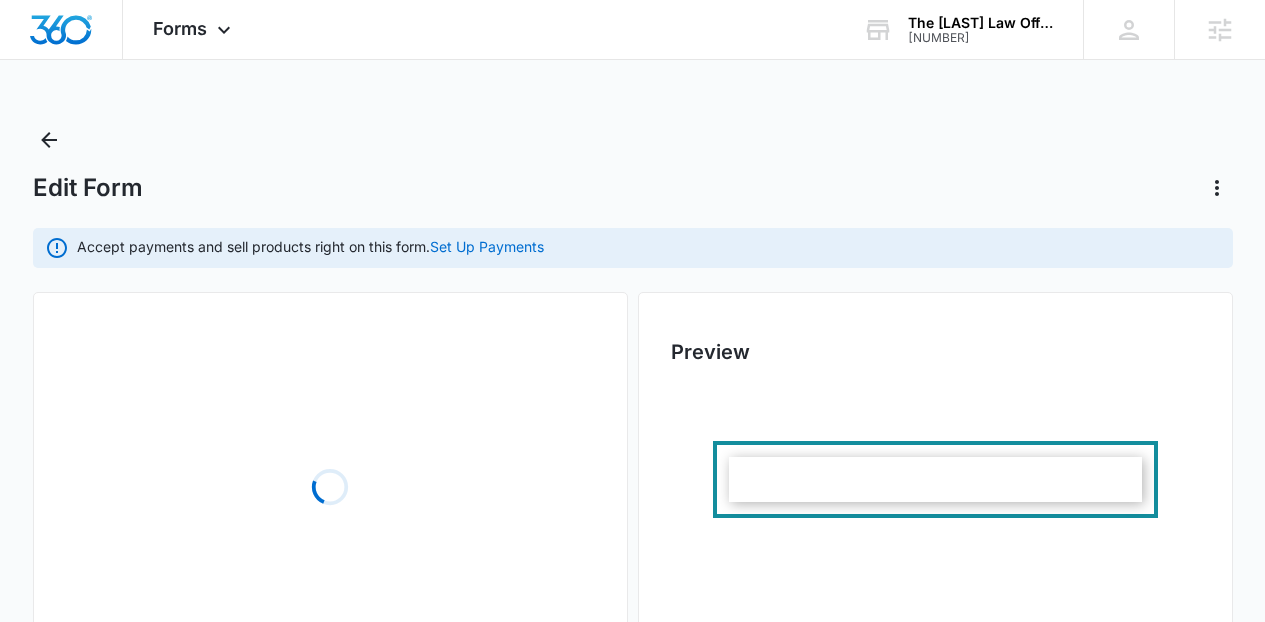 scroll, scrollTop: 0, scrollLeft: 0, axis: both 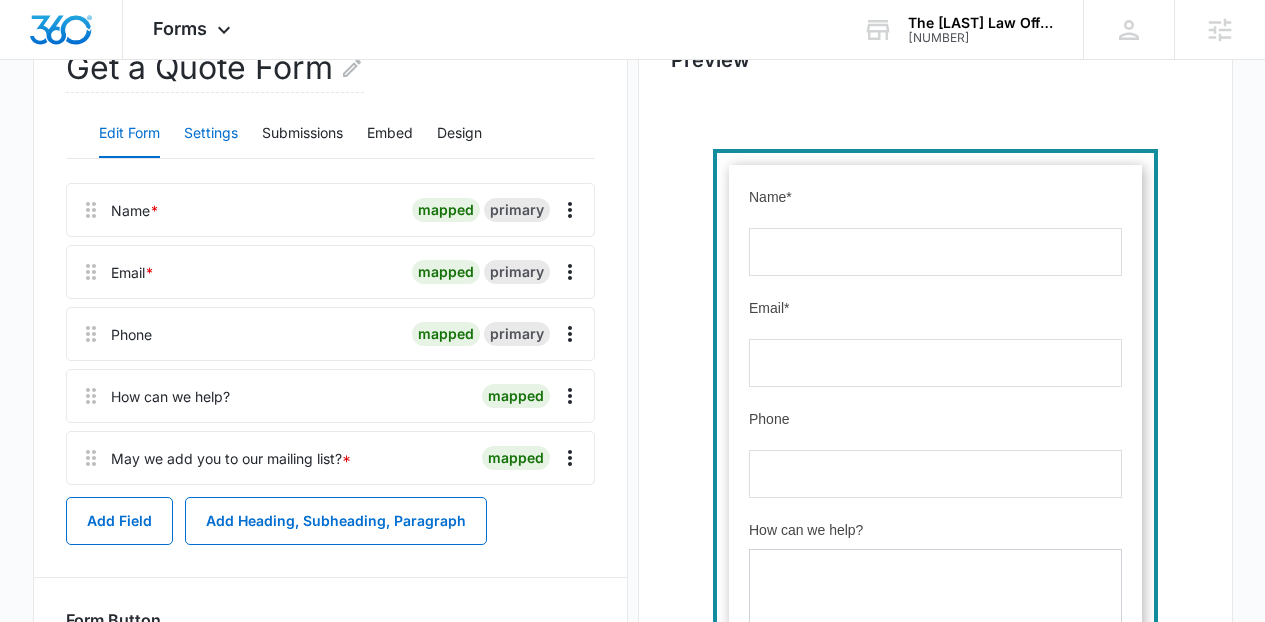 click on "Settings" at bounding box center [211, 134] 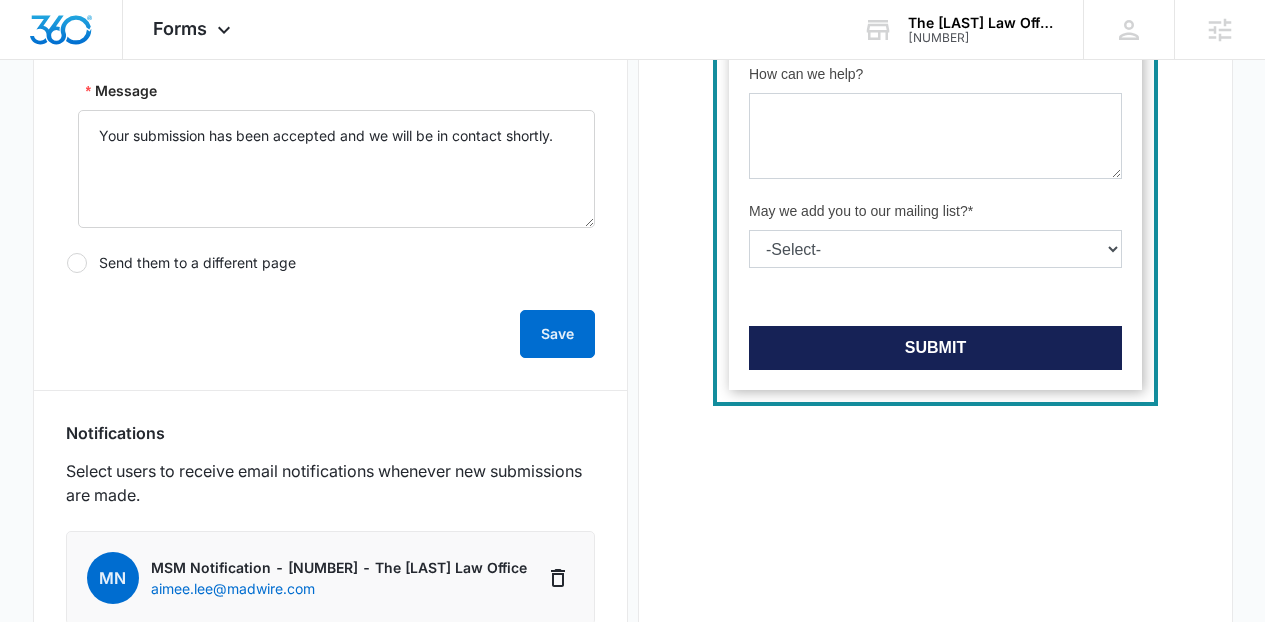 scroll, scrollTop: 841, scrollLeft: 0, axis: vertical 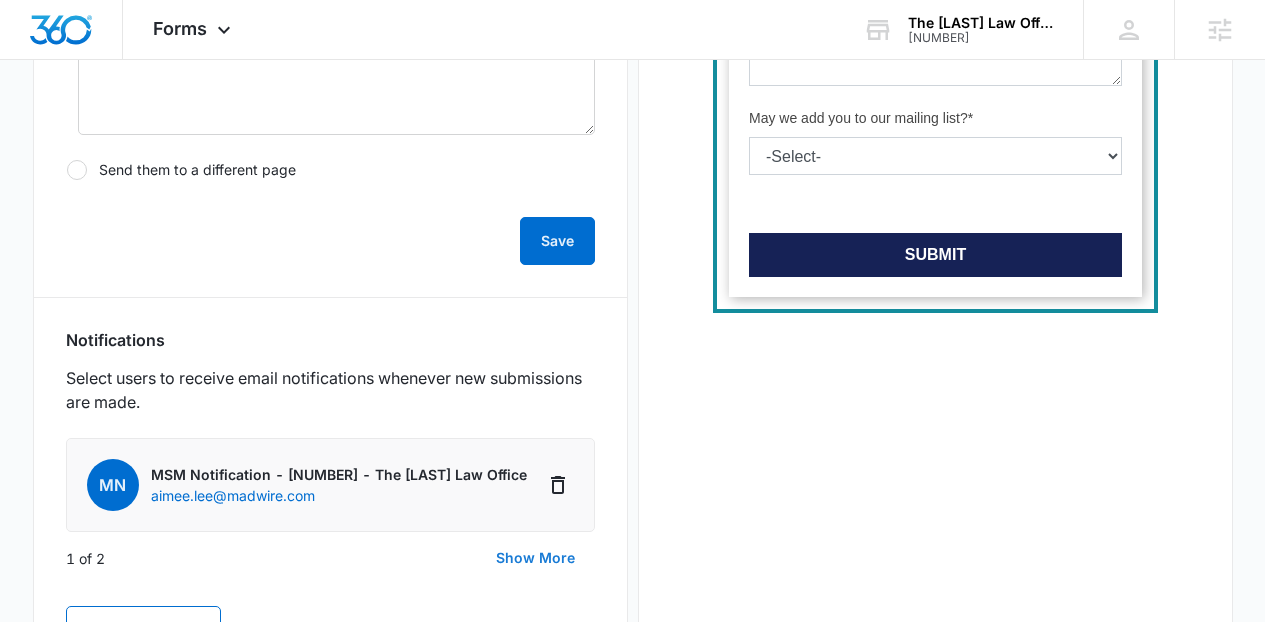 click on "Show More" at bounding box center [535, 558] 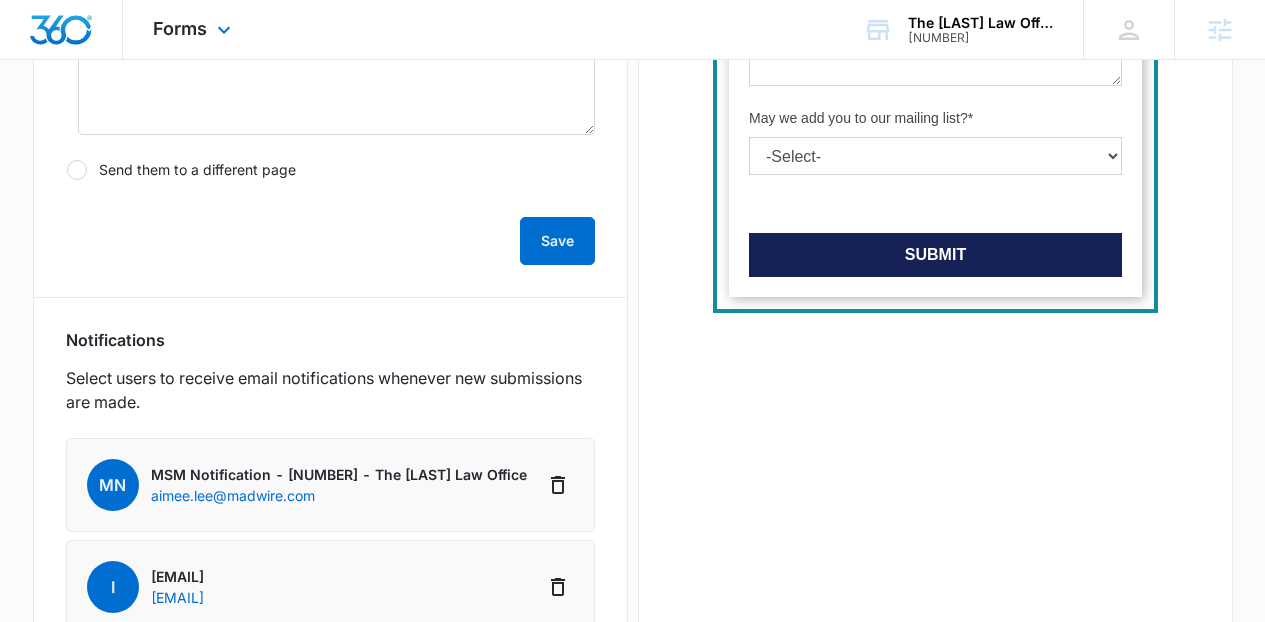 click on "Forms Apps Reputation Websites Forms CRM Email Social Content Ads Intelligence Files Brand Settings" at bounding box center [194, 29] 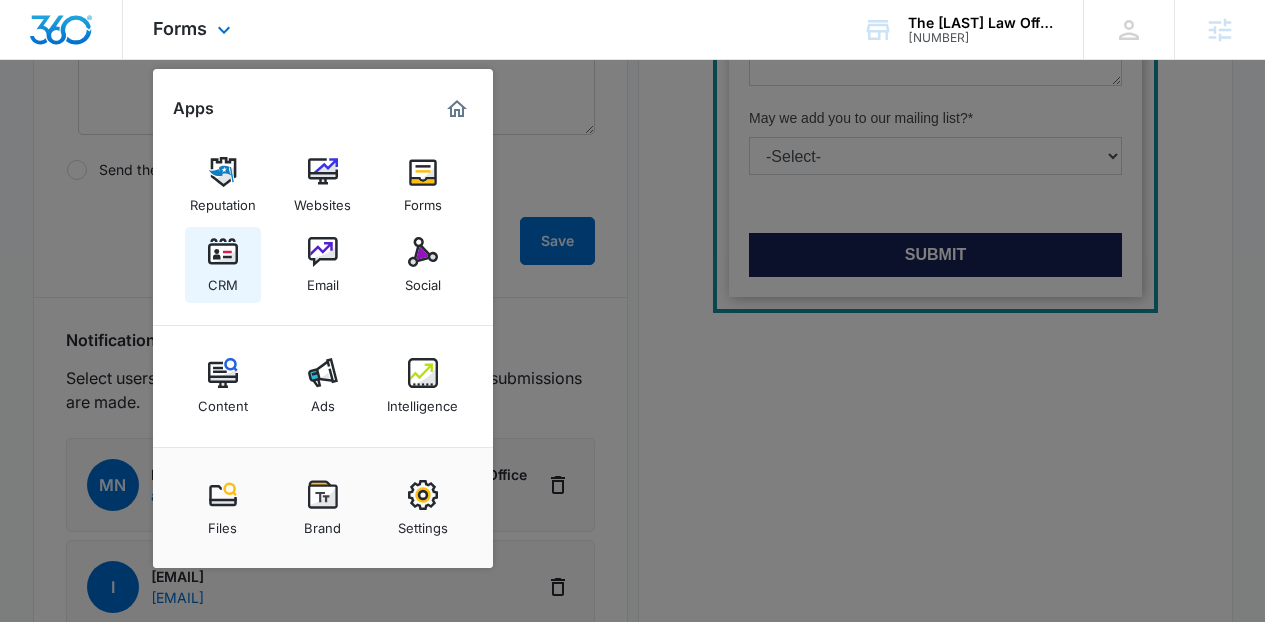 click at bounding box center (223, 252) 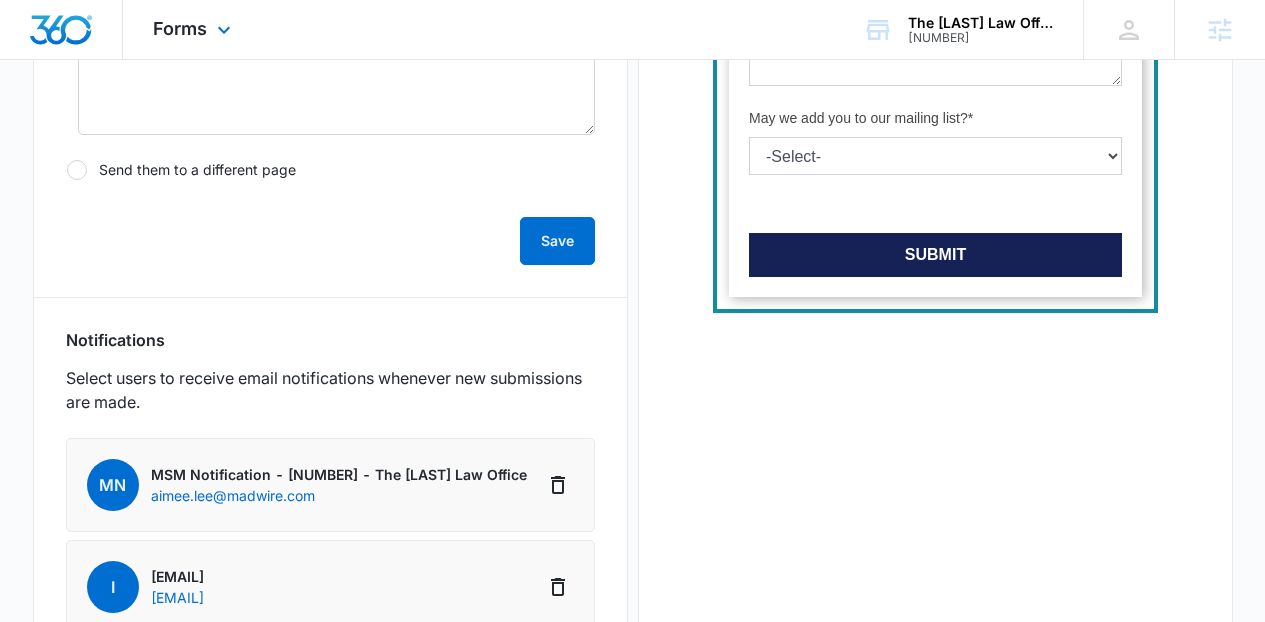 scroll, scrollTop: 0, scrollLeft: 0, axis: both 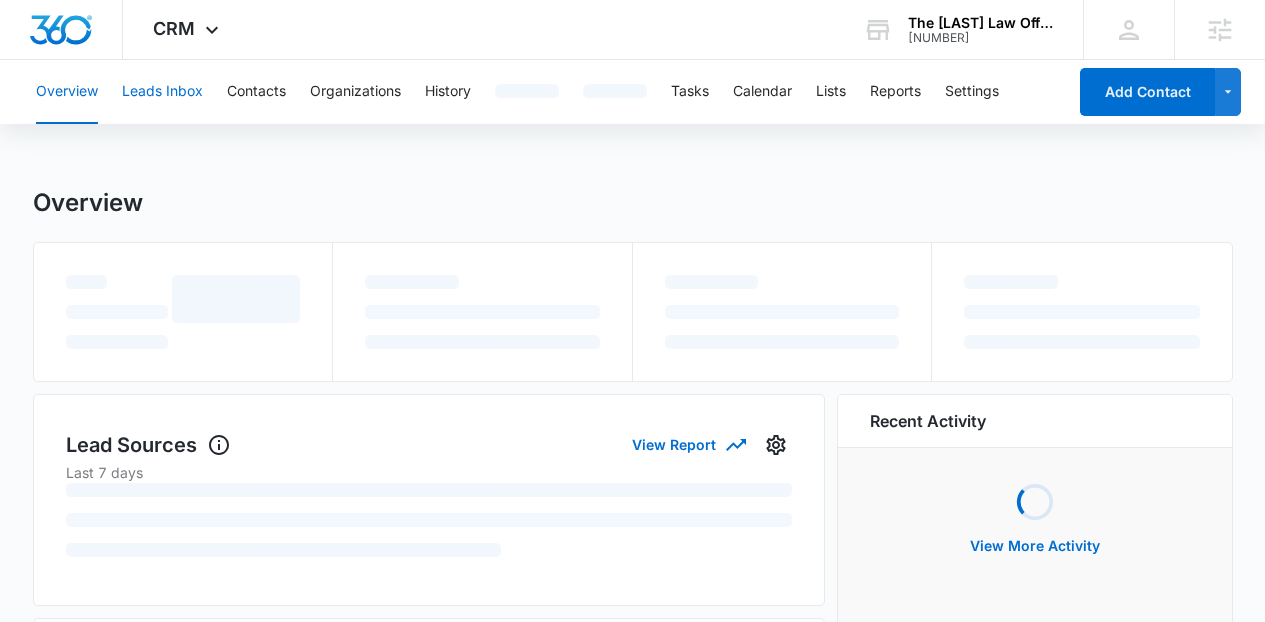 click on "Leads Inbox" at bounding box center [162, 92] 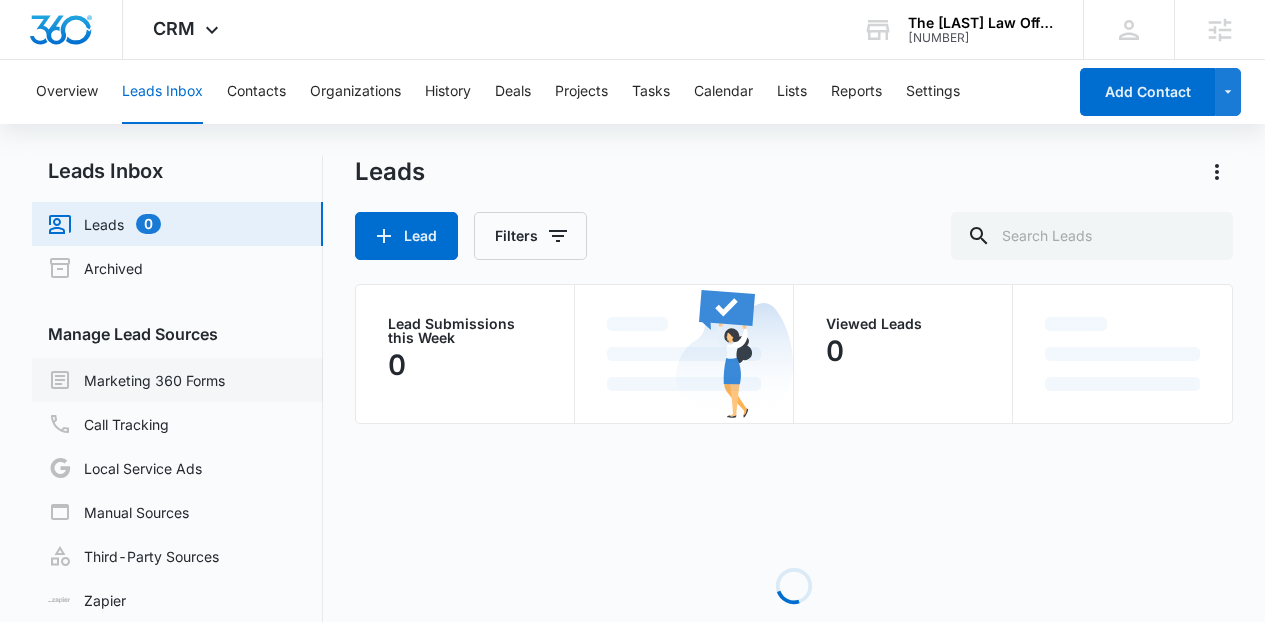 click on "Marketing 360 Forms" at bounding box center (136, 380) 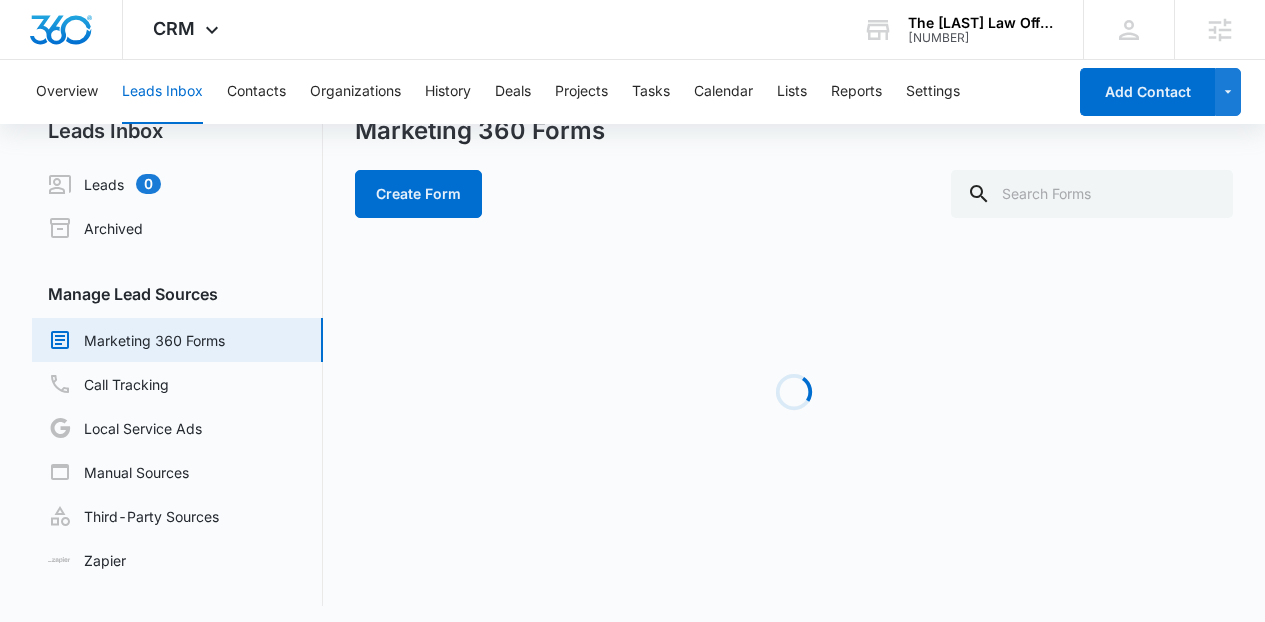 scroll, scrollTop: 48, scrollLeft: 0, axis: vertical 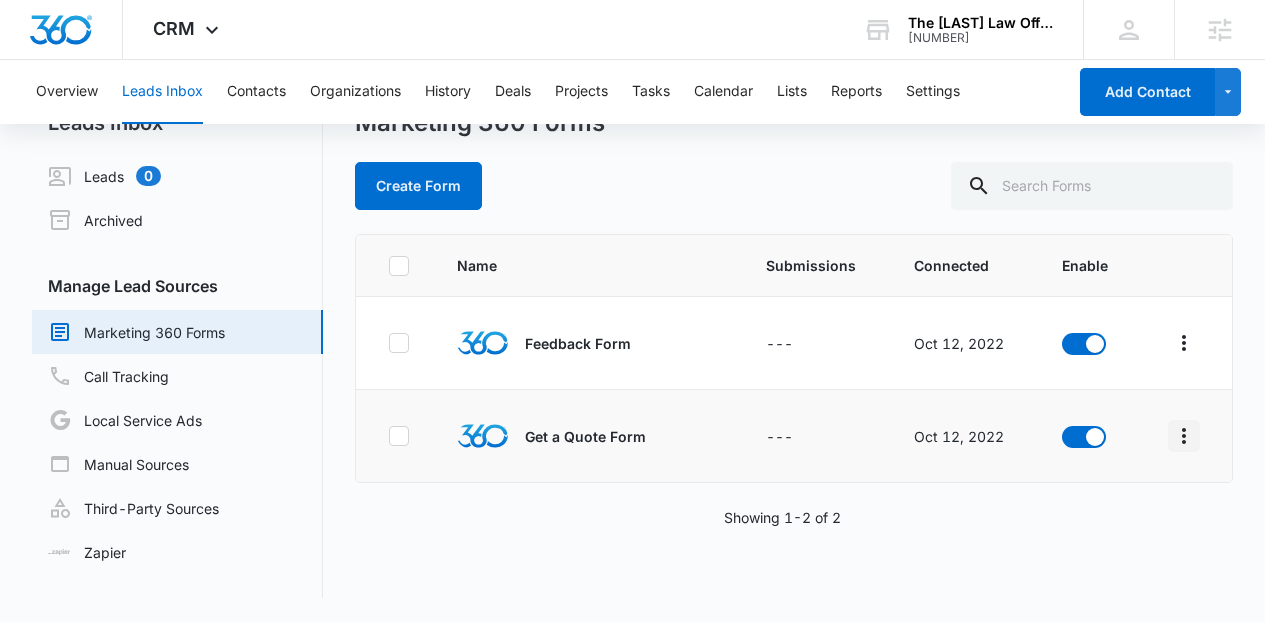 click 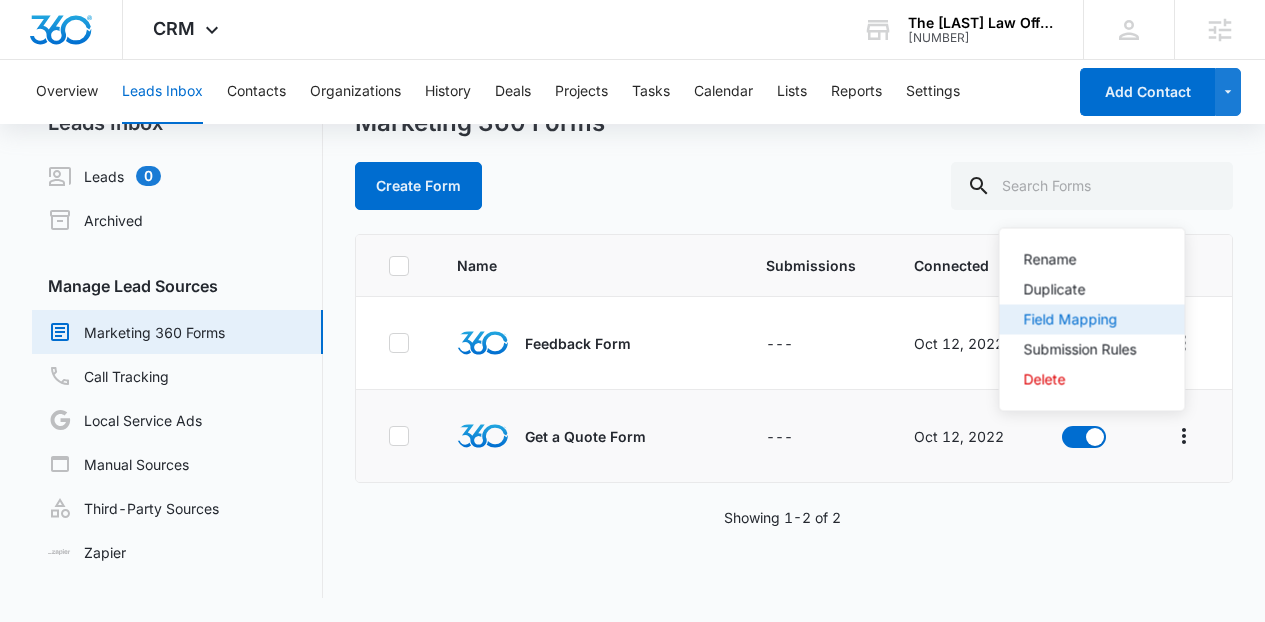 click on "Field Mapping" at bounding box center [1080, 320] 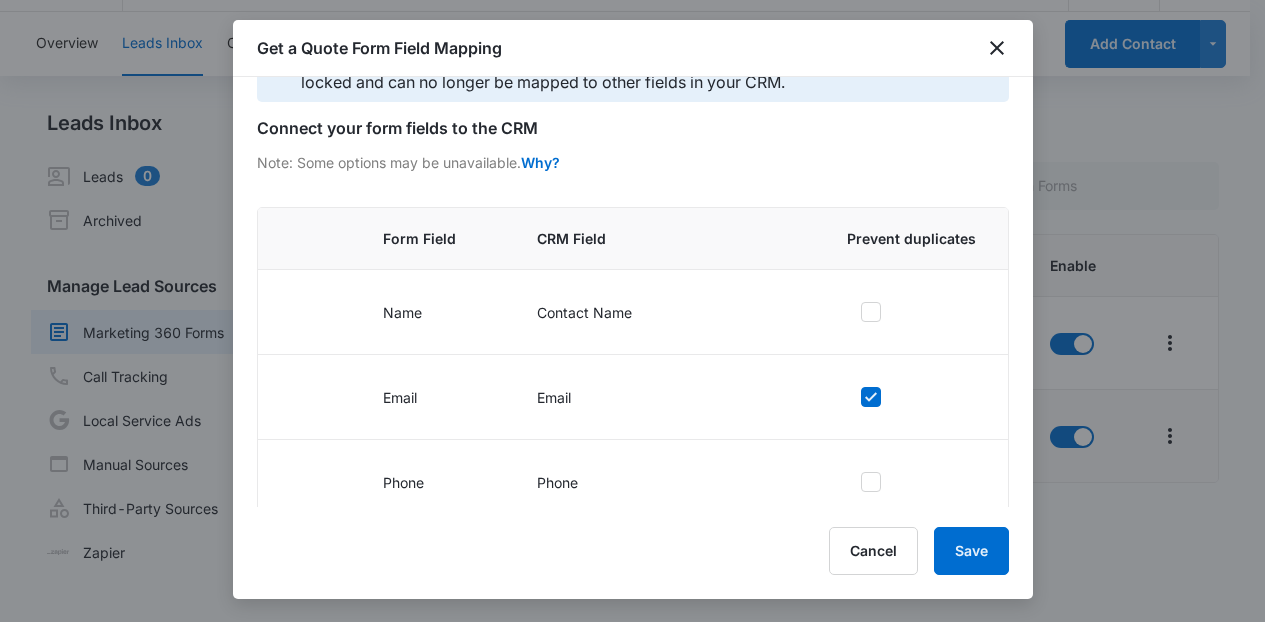 scroll, scrollTop: 276, scrollLeft: 0, axis: vertical 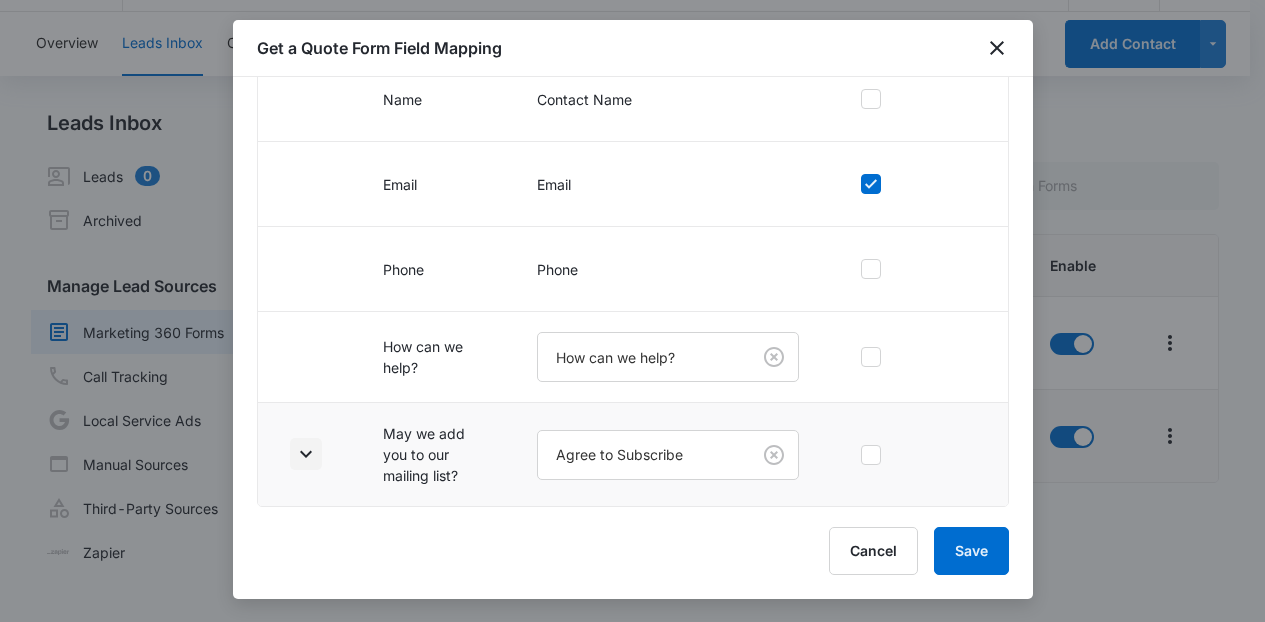 click 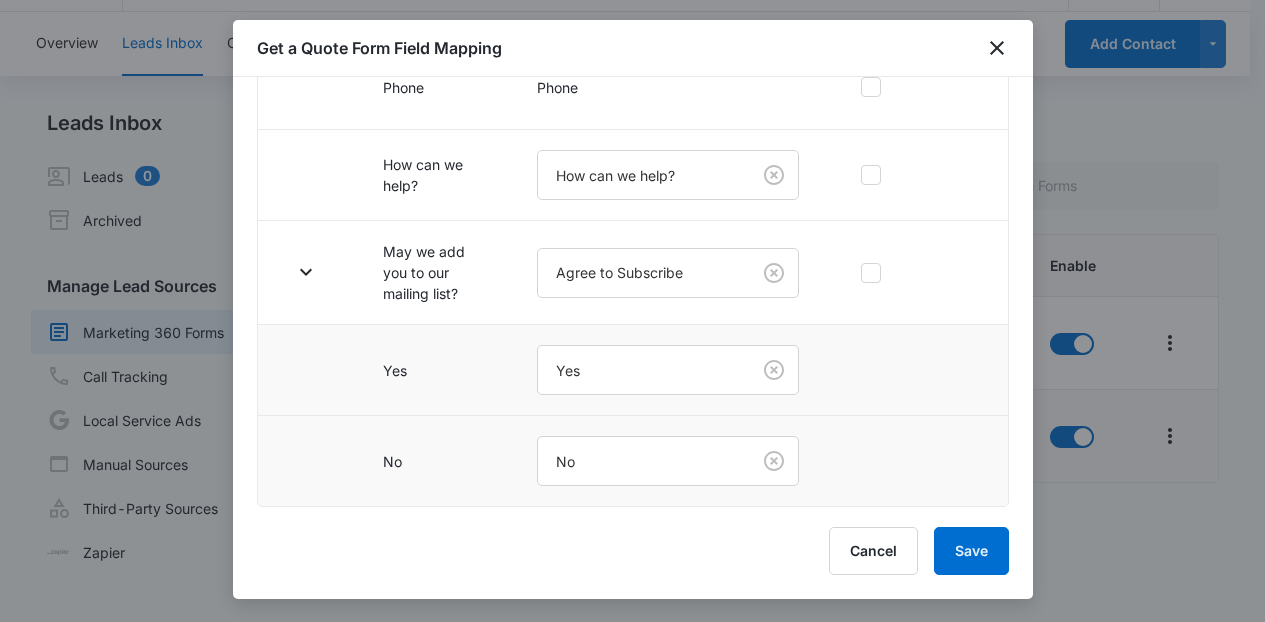 scroll, scrollTop: 96, scrollLeft: 0, axis: vertical 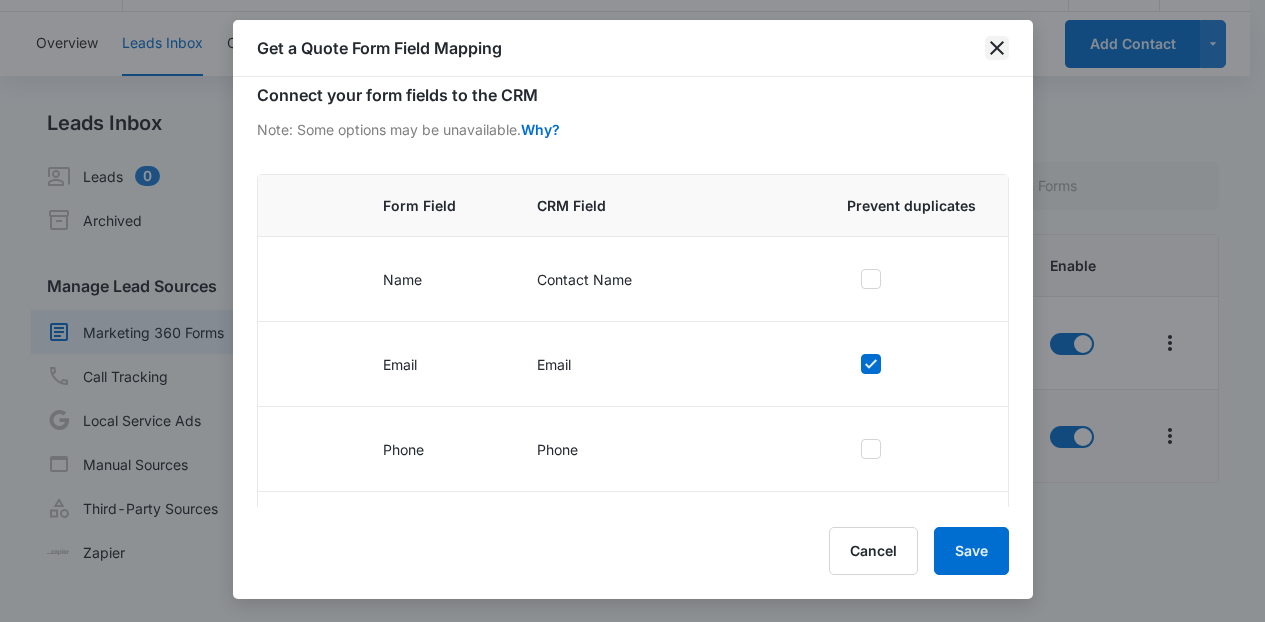 click 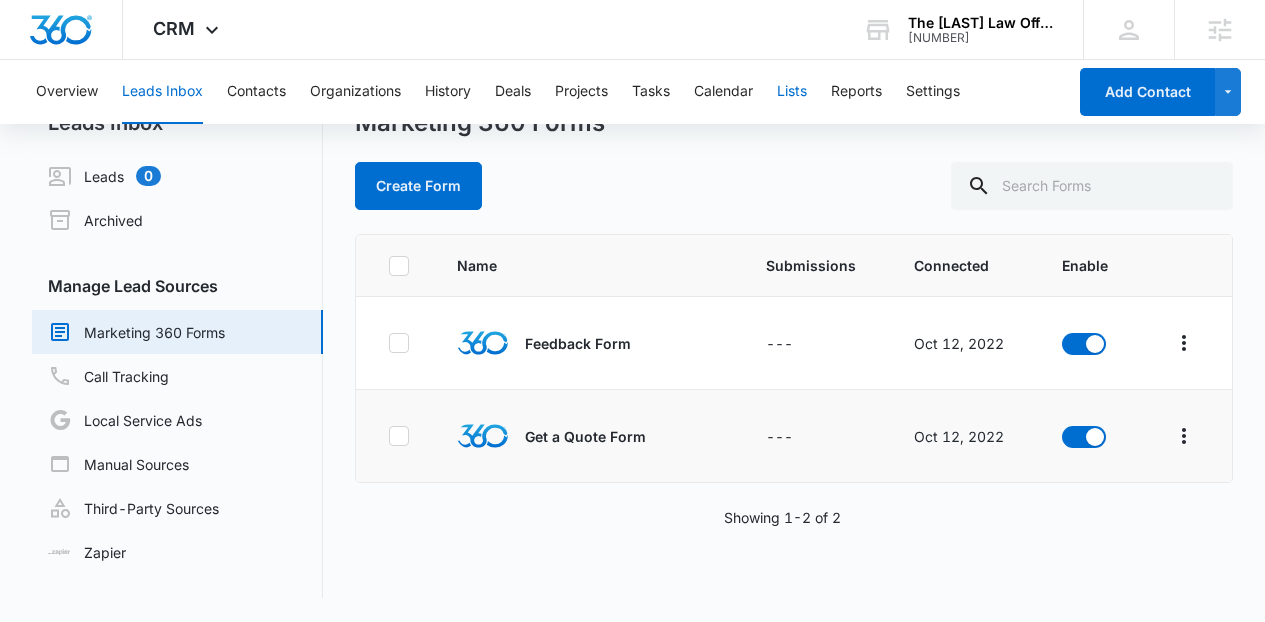 click on "Lists" at bounding box center (792, 92) 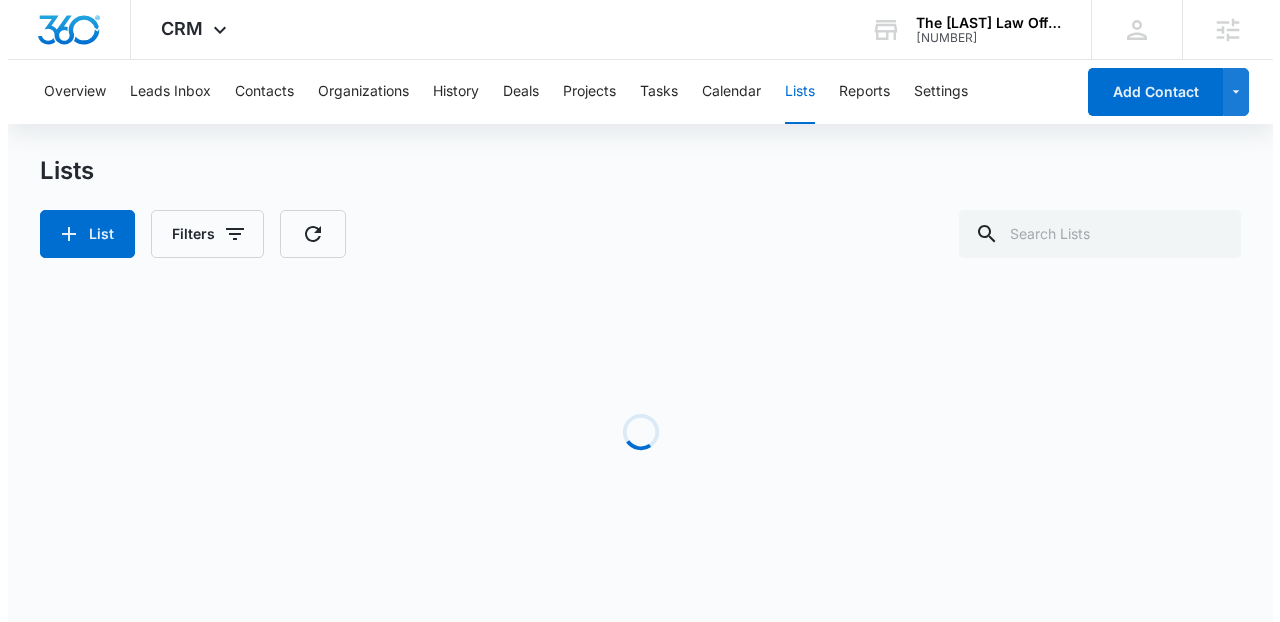 scroll, scrollTop: 0, scrollLeft: 0, axis: both 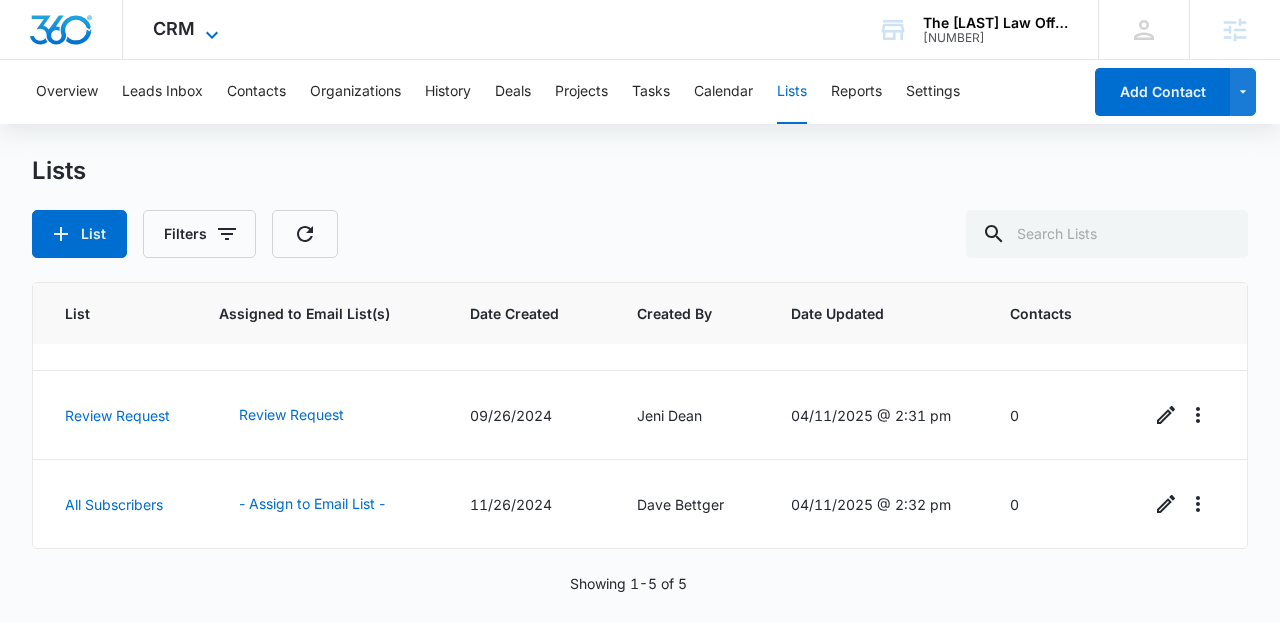 click on "CRM" at bounding box center (174, 28) 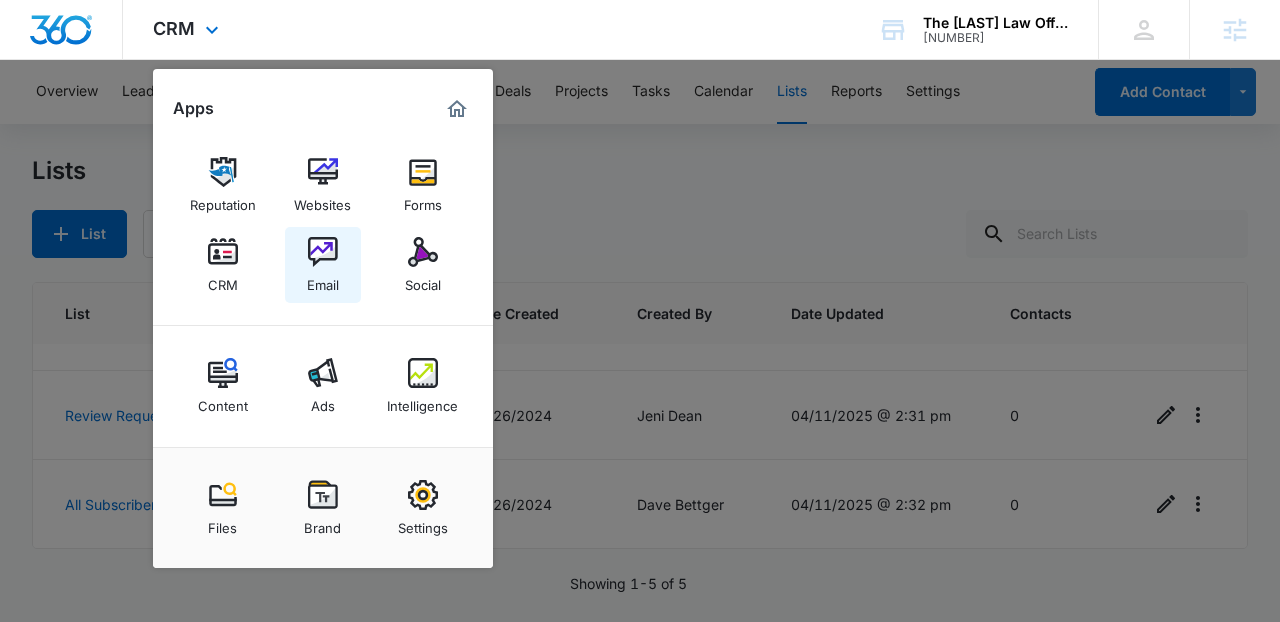 click on "Email" at bounding box center (323, 265) 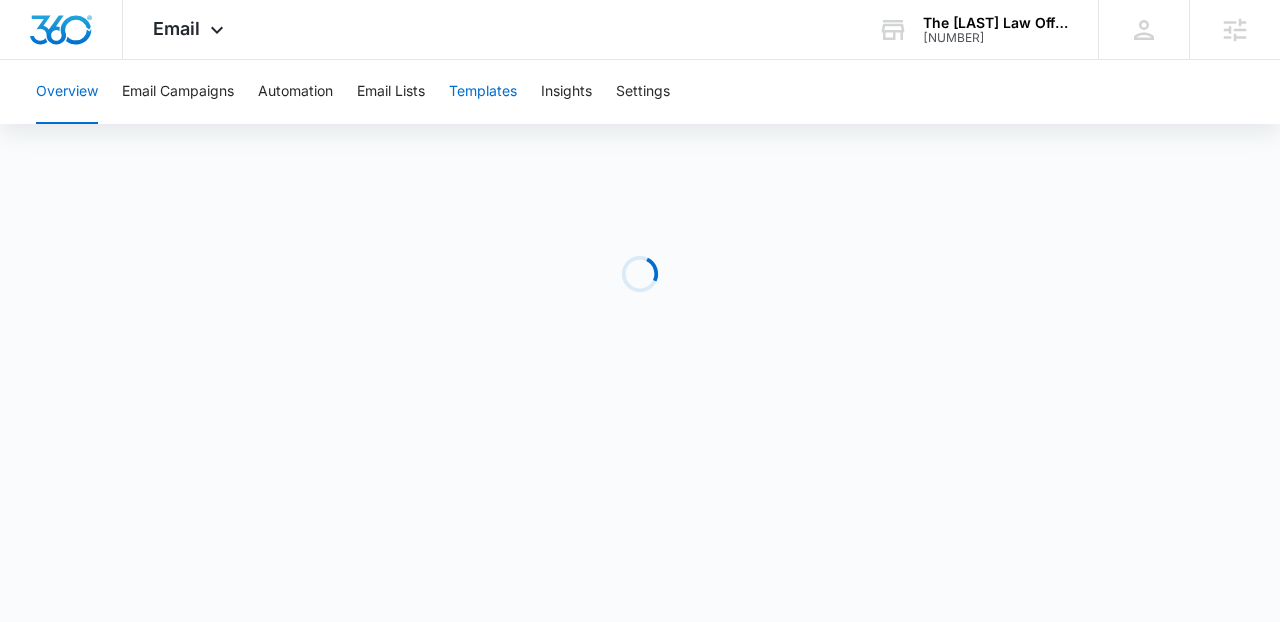 click on "Templates" at bounding box center (483, 92) 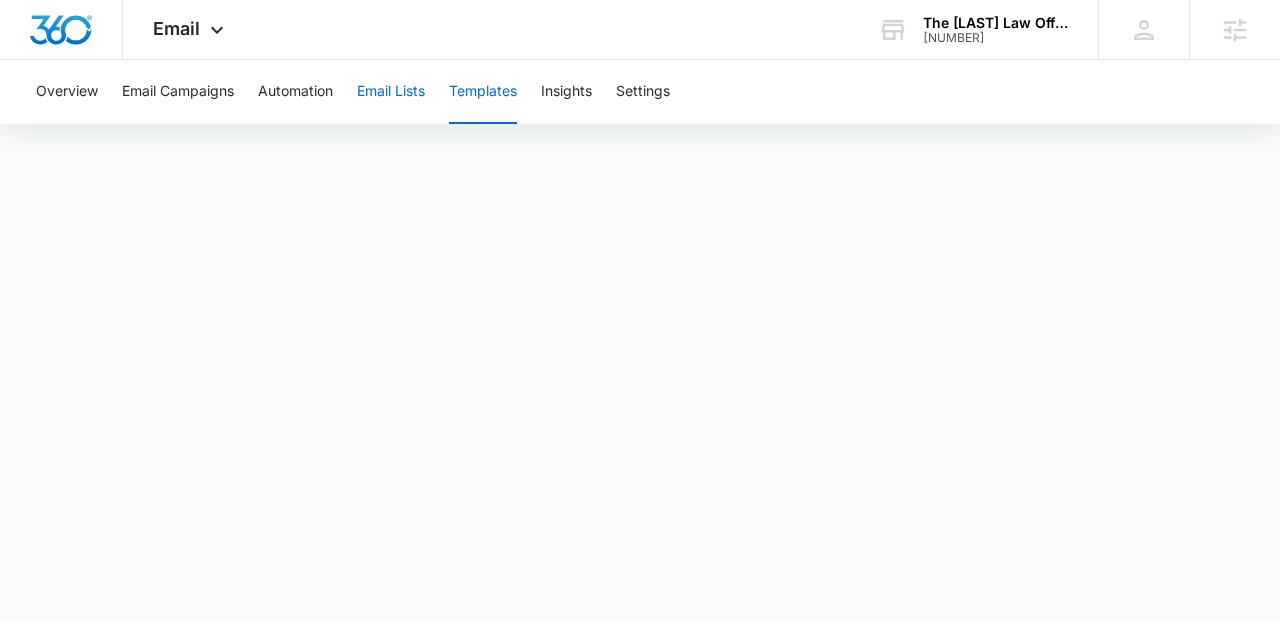click on "Email Lists" at bounding box center (391, 92) 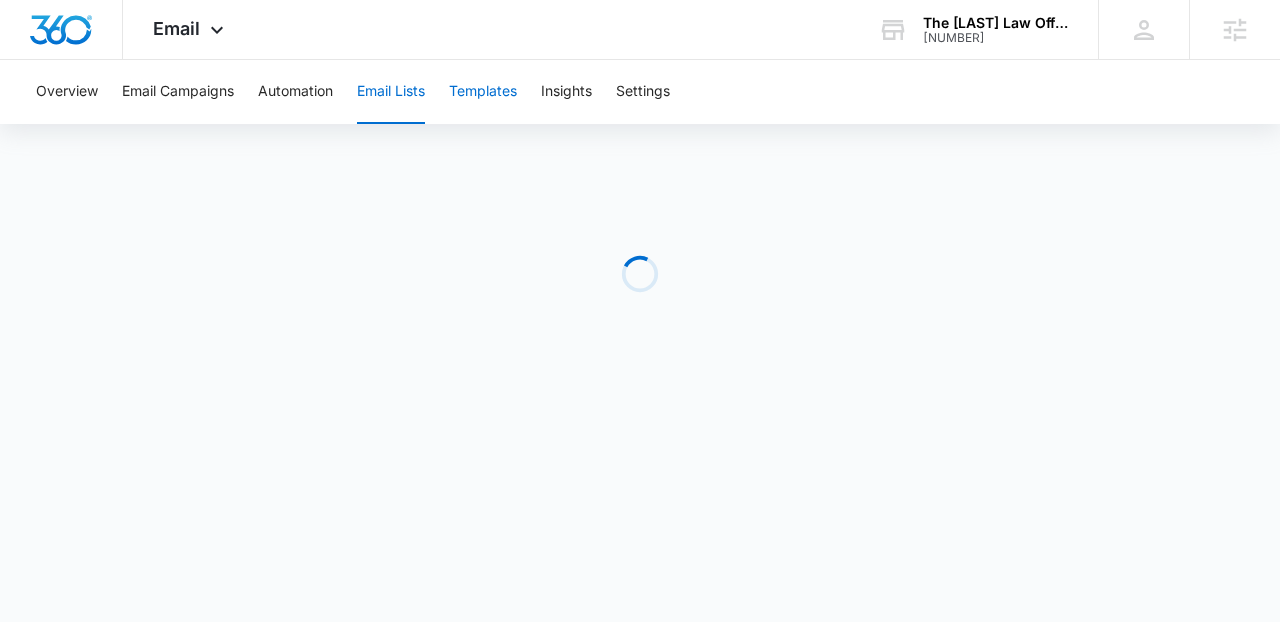 click on "Templates" at bounding box center [483, 92] 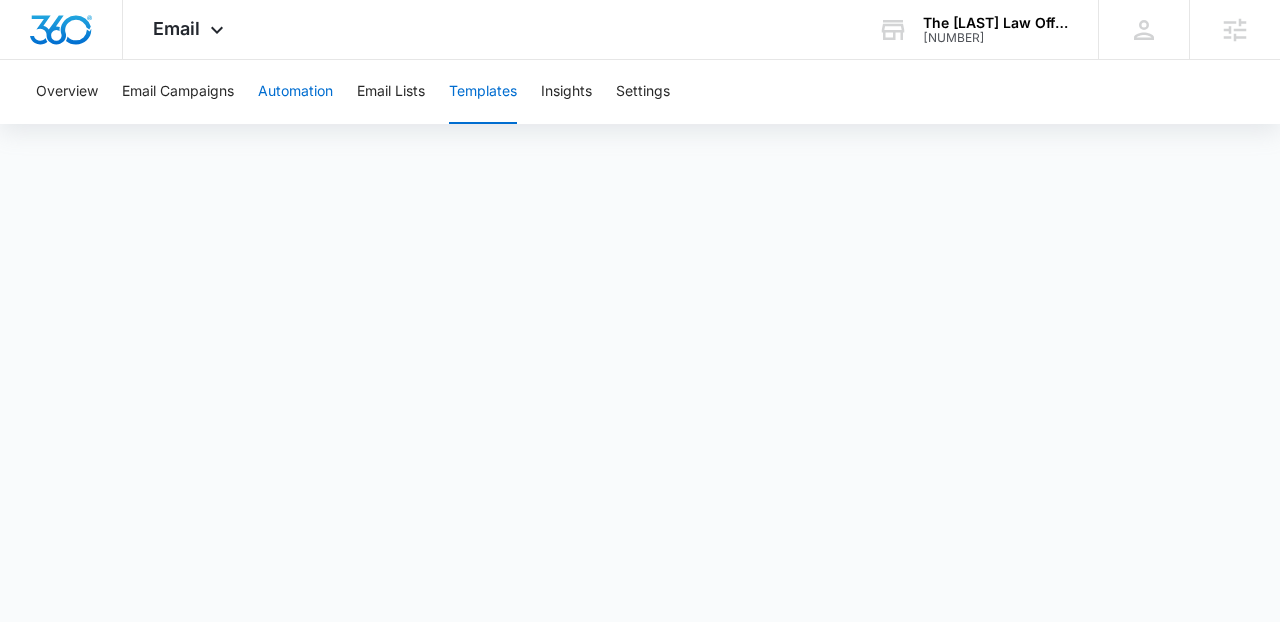 click on "Automation" at bounding box center [295, 92] 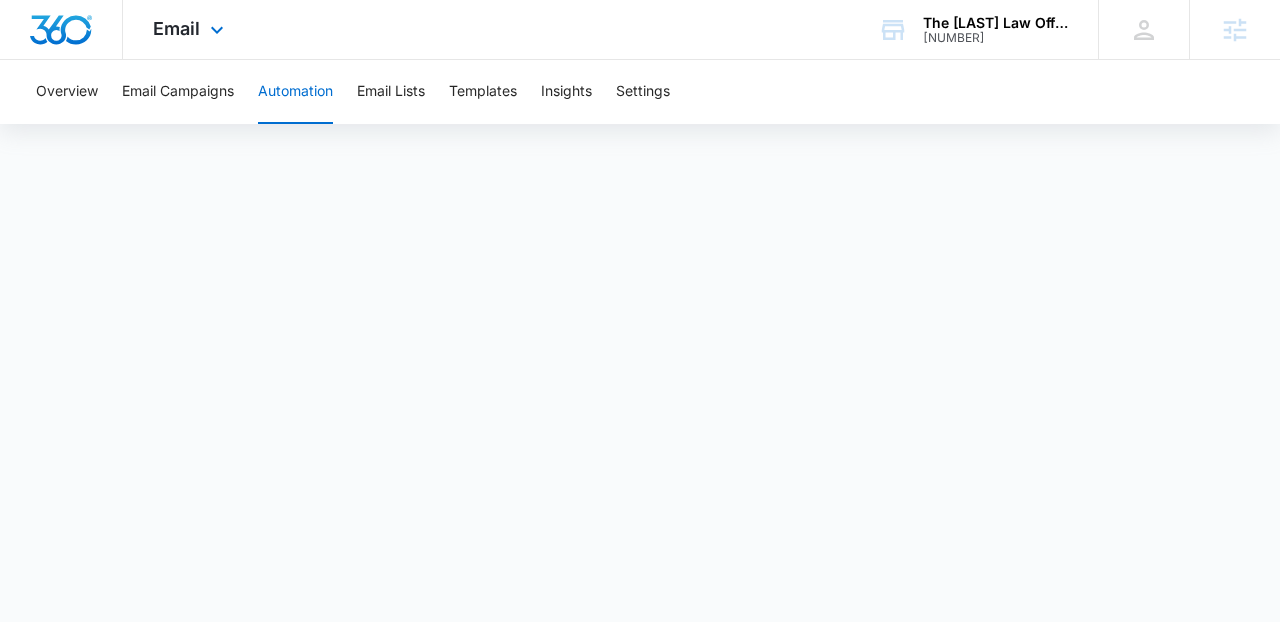 click on "Email Apps Reputation Websites Forms CRM Email Social Content Ads Intelligence Files Brand Settings" at bounding box center (191, 29) 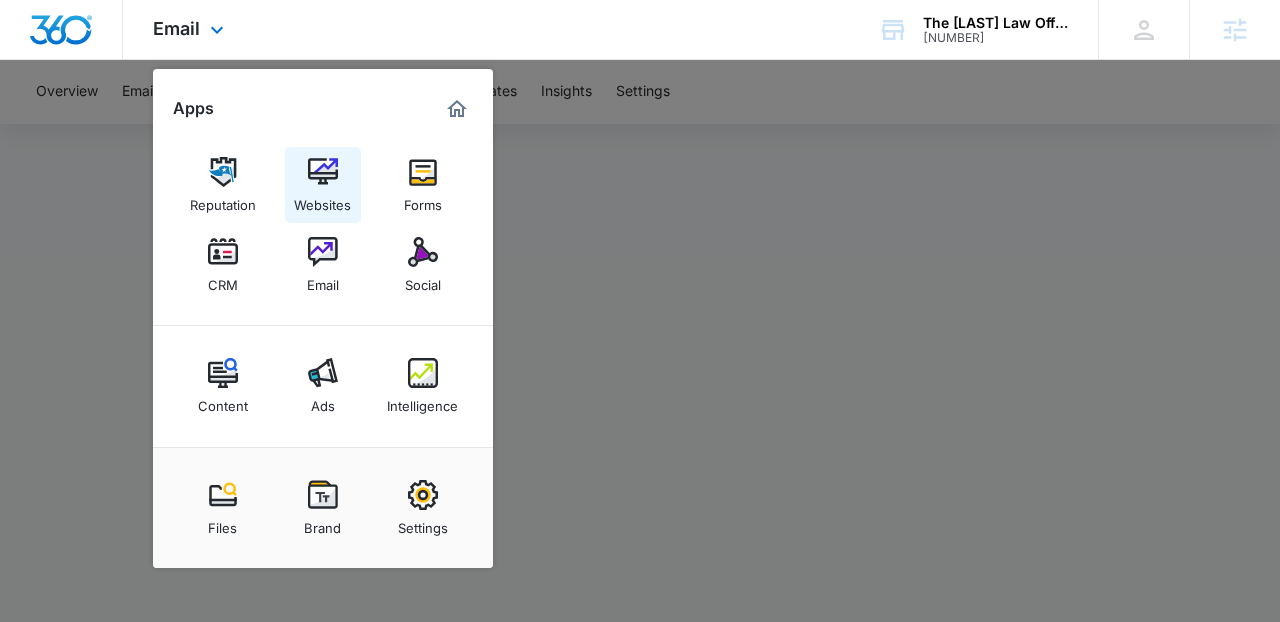 click on "Websites" at bounding box center [322, 200] 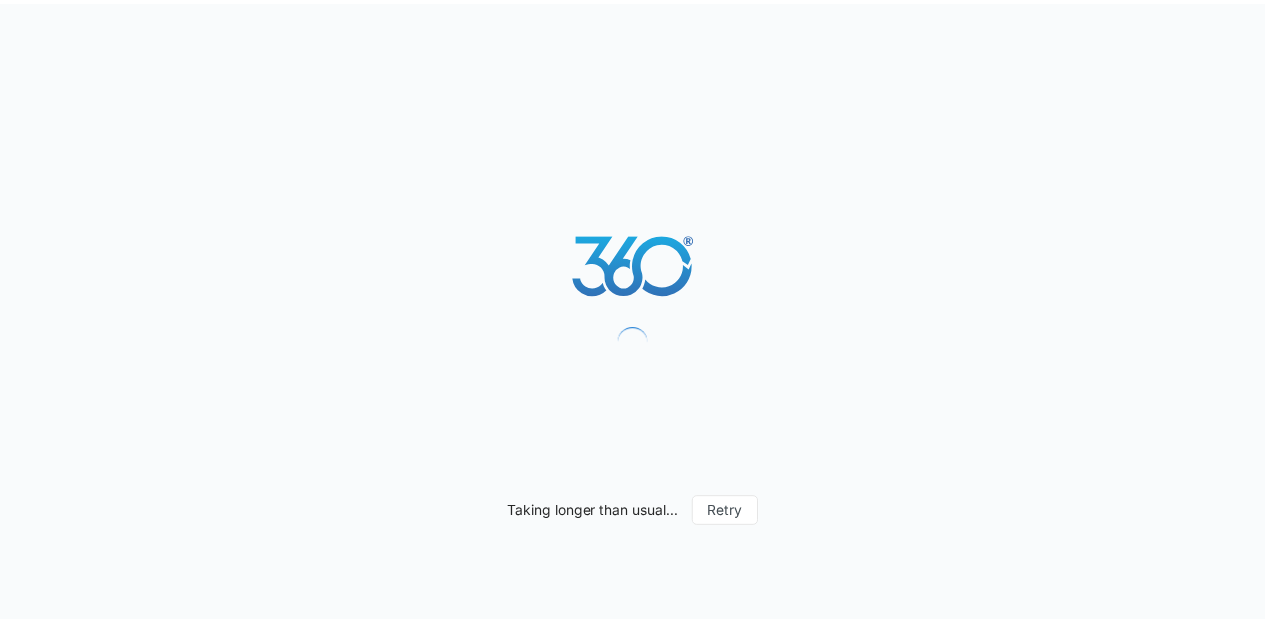 scroll, scrollTop: 0, scrollLeft: 0, axis: both 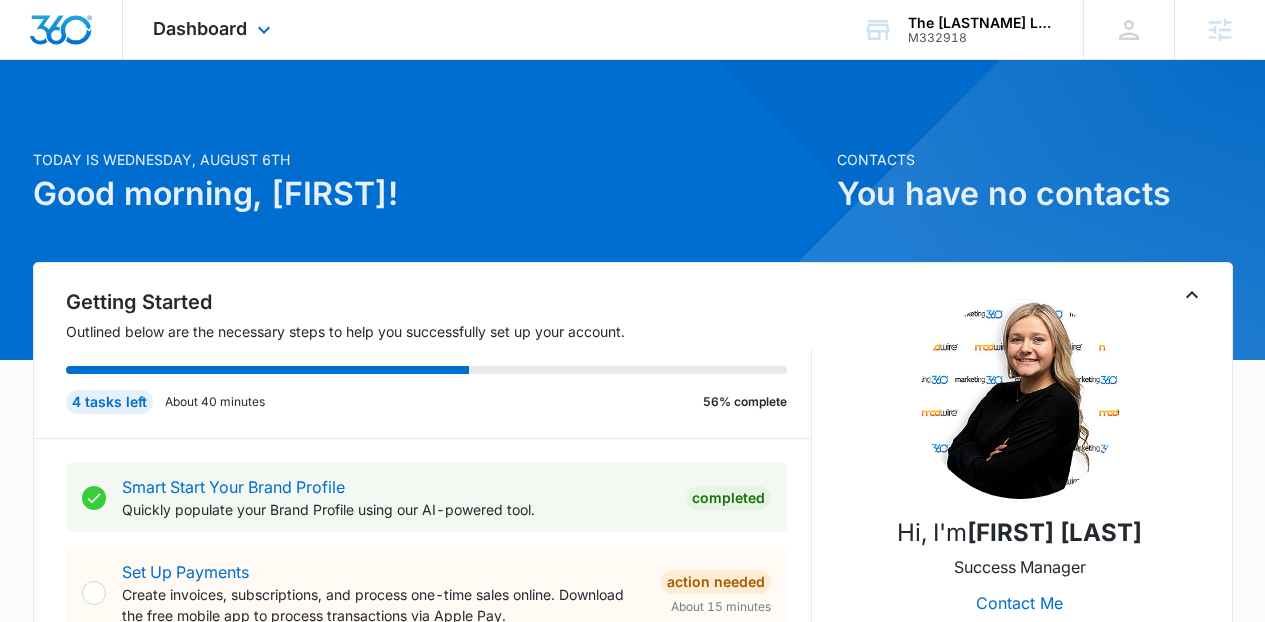 click on "Dashboard Apps Reputation Websites Forms CRM Email Social Content Ads Intelligence Files Brand Settings" at bounding box center [214, 29] 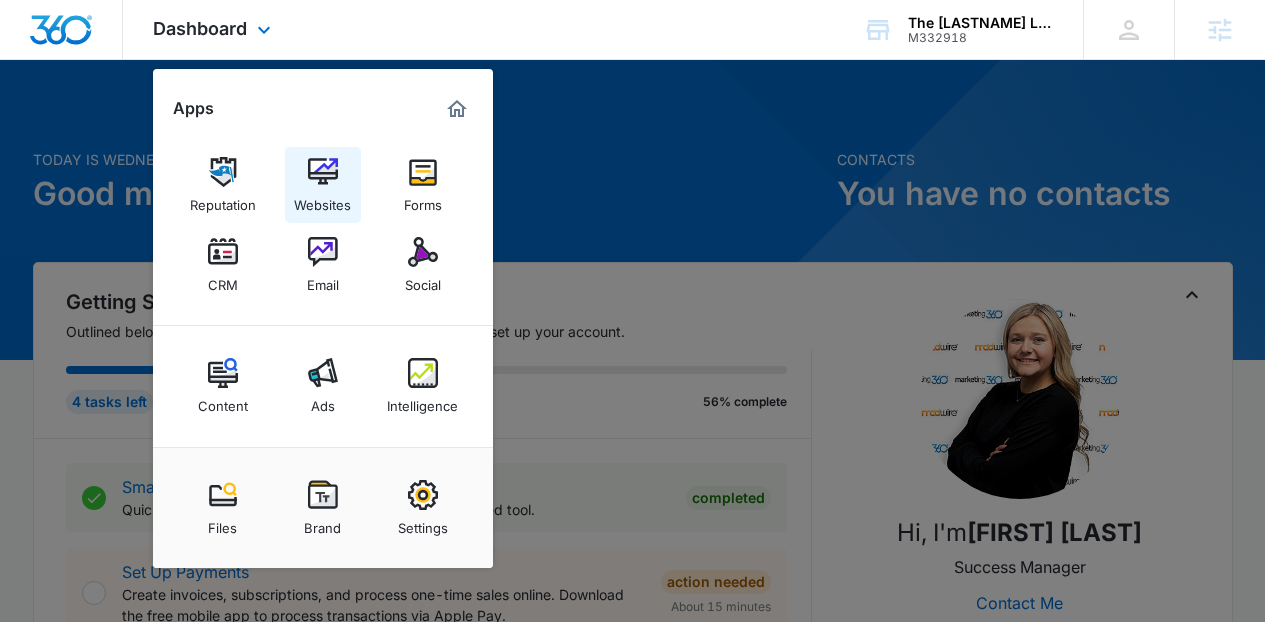 click at bounding box center [323, 172] 